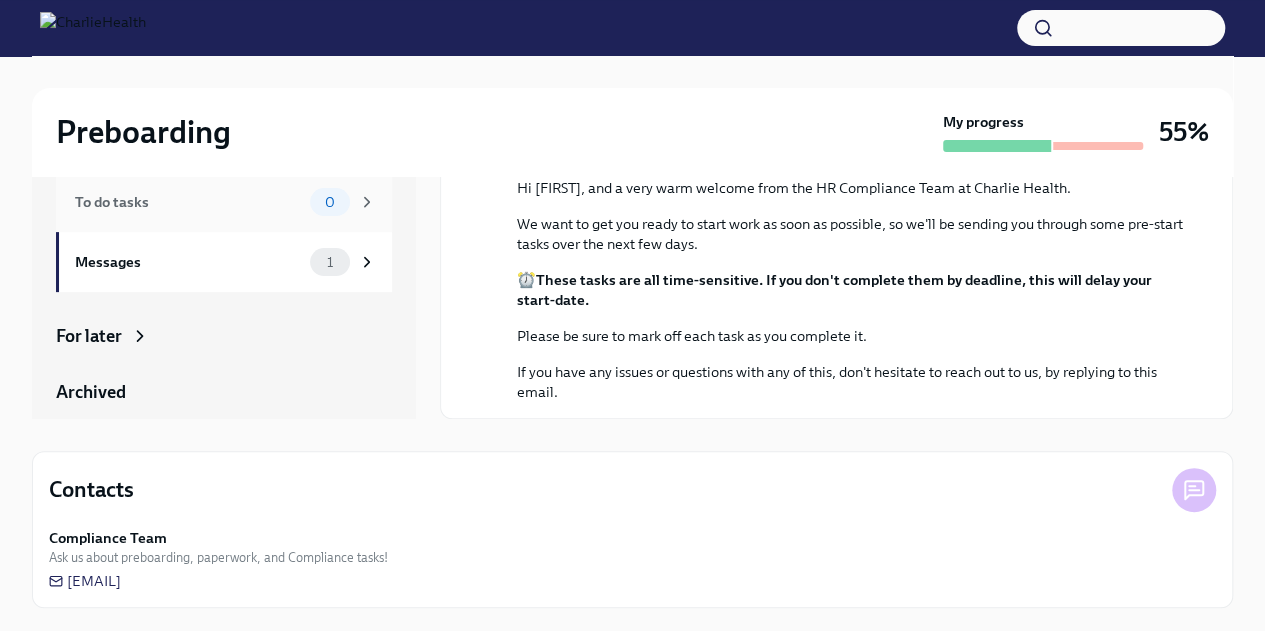 scroll, scrollTop: 0, scrollLeft: 0, axis: both 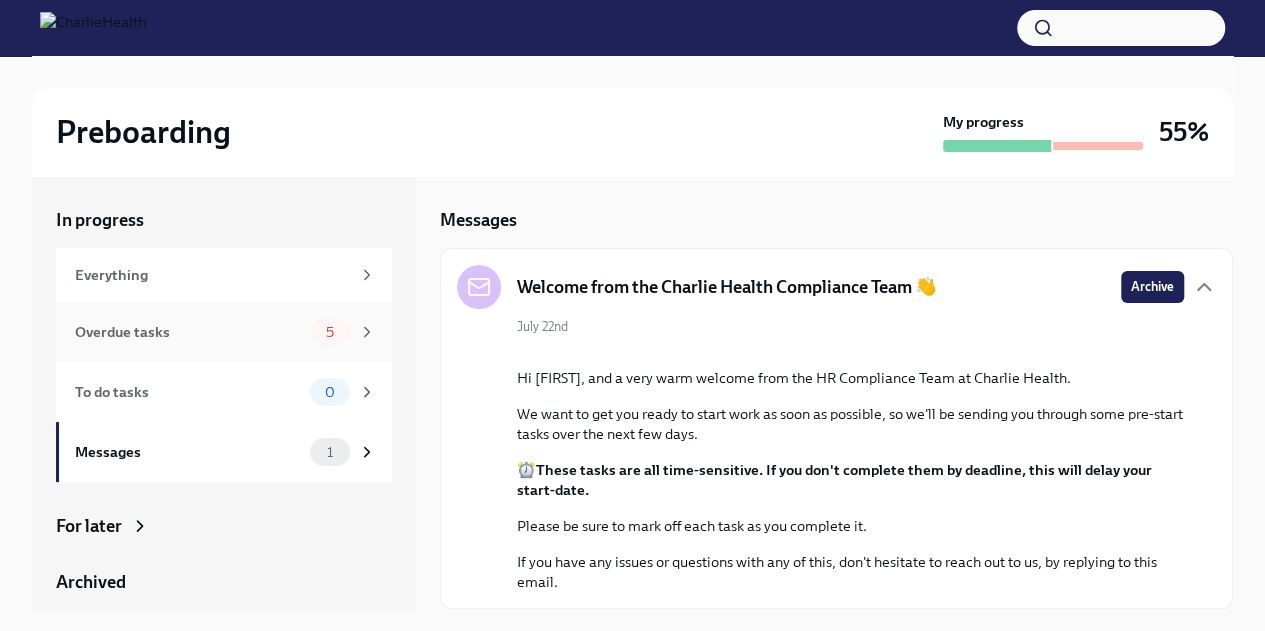 click on "Overdue tasks" at bounding box center (188, 332) 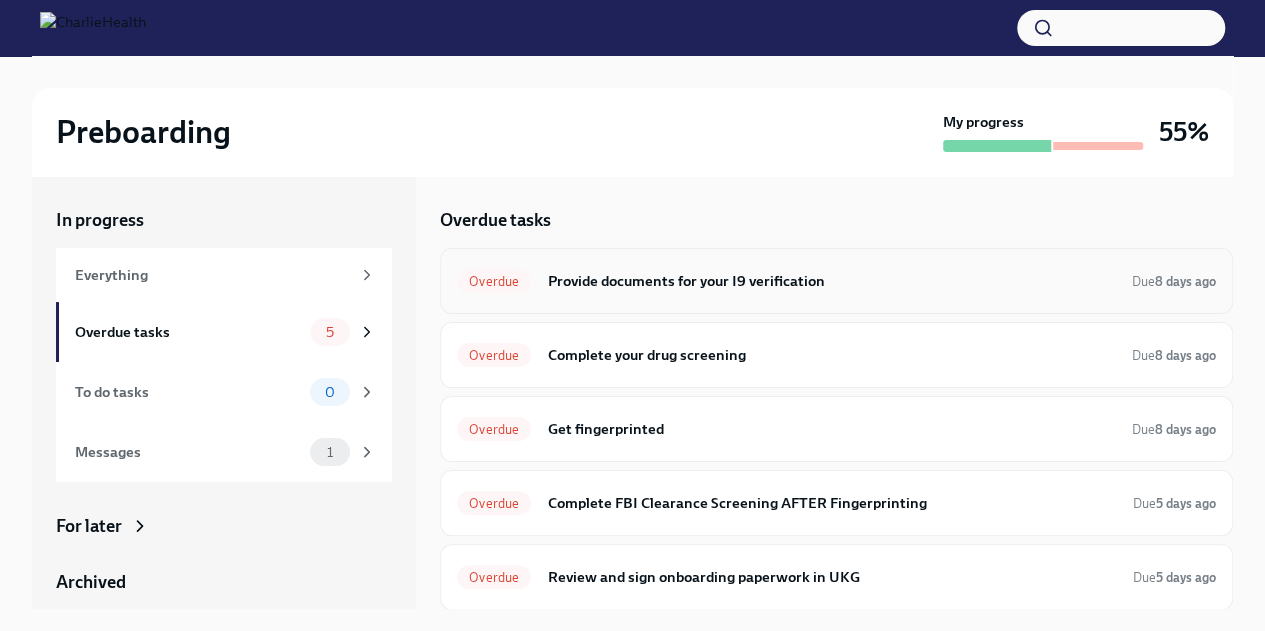 click on "Provide documents for your I9 verification" at bounding box center (831, 281) 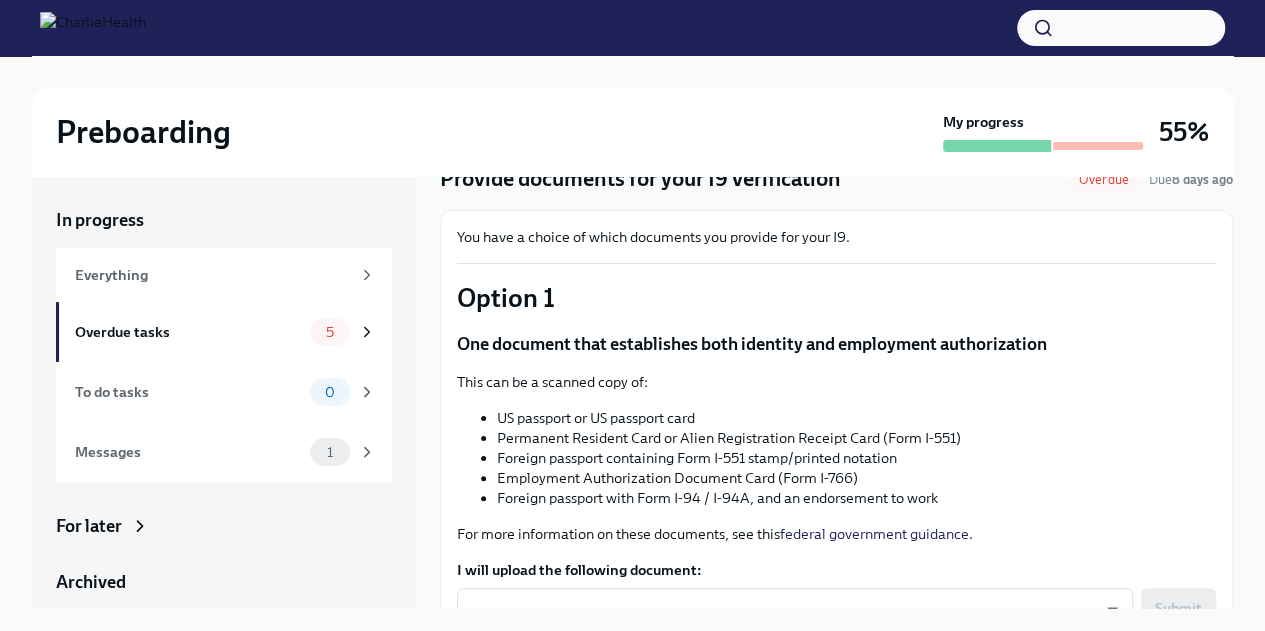 scroll, scrollTop: 85, scrollLeft: 0, axis: vertical 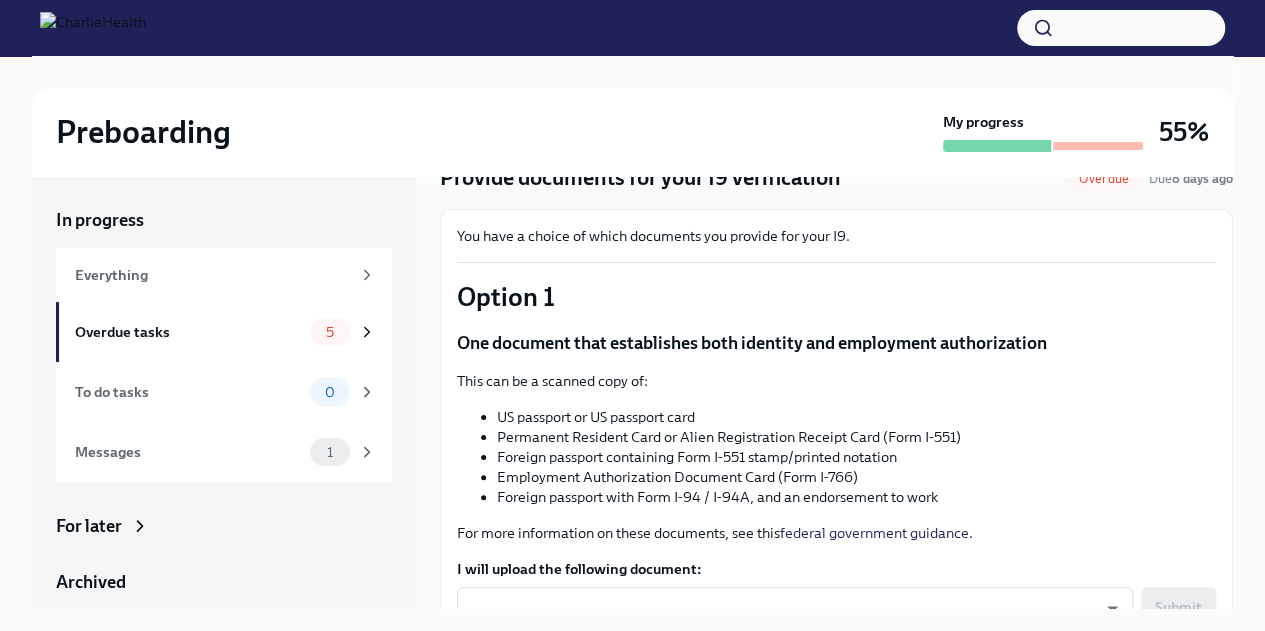 click on "This can be a scanned copy of:
US passport or US passport card
Permanent Resident Card or Alien Registration Receipt Card (Form I-551)
Foreign passport containing Form I-551 stamp/printed notation
Employment Authorization Document Card (Form I-766)
Foreign passport with Form I-94 / I-94A, and an endorsement to work
For more information on these documents, see this  federal government guidance ." at bounding box center (836, 457) 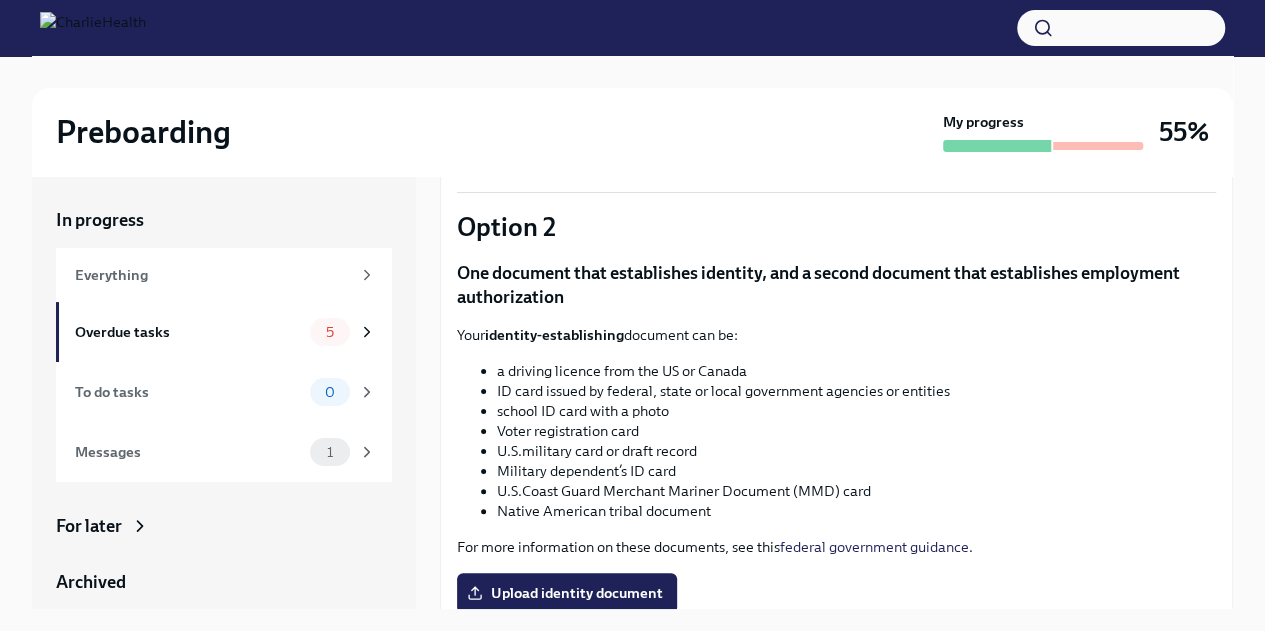 scroll, scrollTop: 606, scrollLeft: 0, axis: vertical 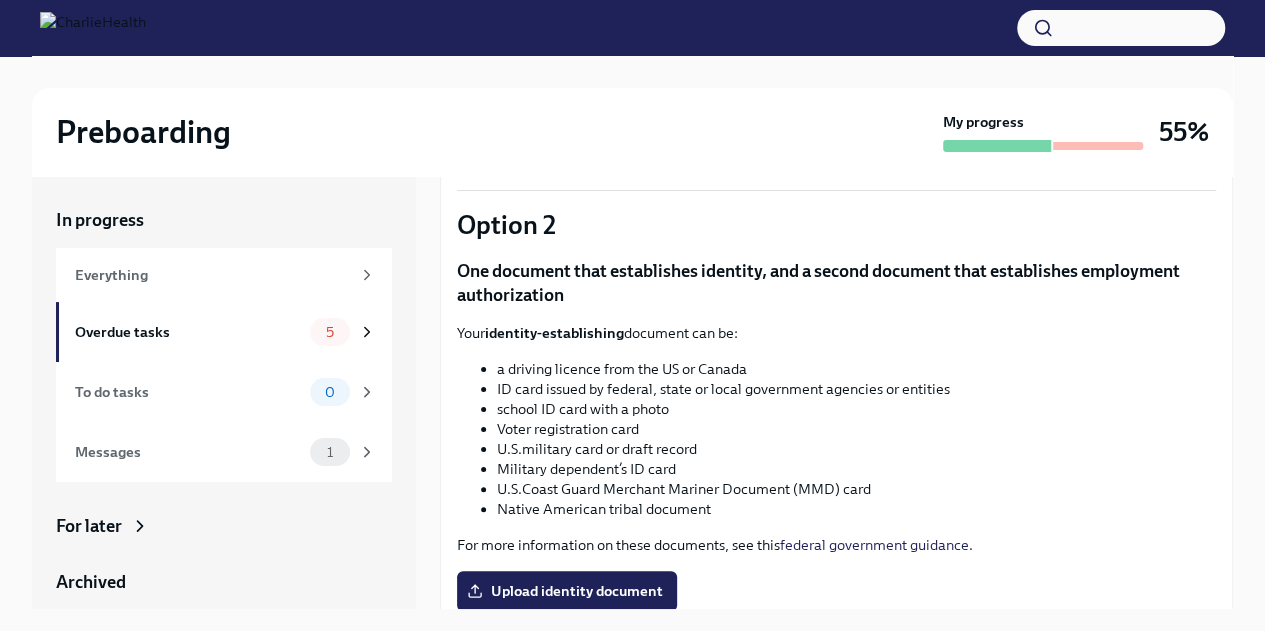 click on "Preboarding My progress 55% In progress Everything Overdue tasks 5 To do tasks 0 Messages 1 For later Archived Completed tasks 5 Optional tasks 1 Messages 0 Provide documents for your I9 verification Overdue Due  8 days ago You have a choice of which documents you provide for your I9. Option 1 One document that establishes both identity and employment authorization This can be a scanned copy of:
US passport or US passport card
Permanent Resident Card or Alien Registration Receipt Card (Form I-551)
Foreign passport containing Form I-551 stamp/printed notation
Employment Authorization Document Card (Form I-766)
Foreign passport with Form I-94 / I-94A, and an endorsement to work
For more information on these documents, see this  federal government guidance . I will upload the following document: ​ ​ Submit Upload one of these document types Option 2 One document that establishes identity, and a second document that establishes employment authorization Your  identity-establishing" at bounding box center (632, 360) 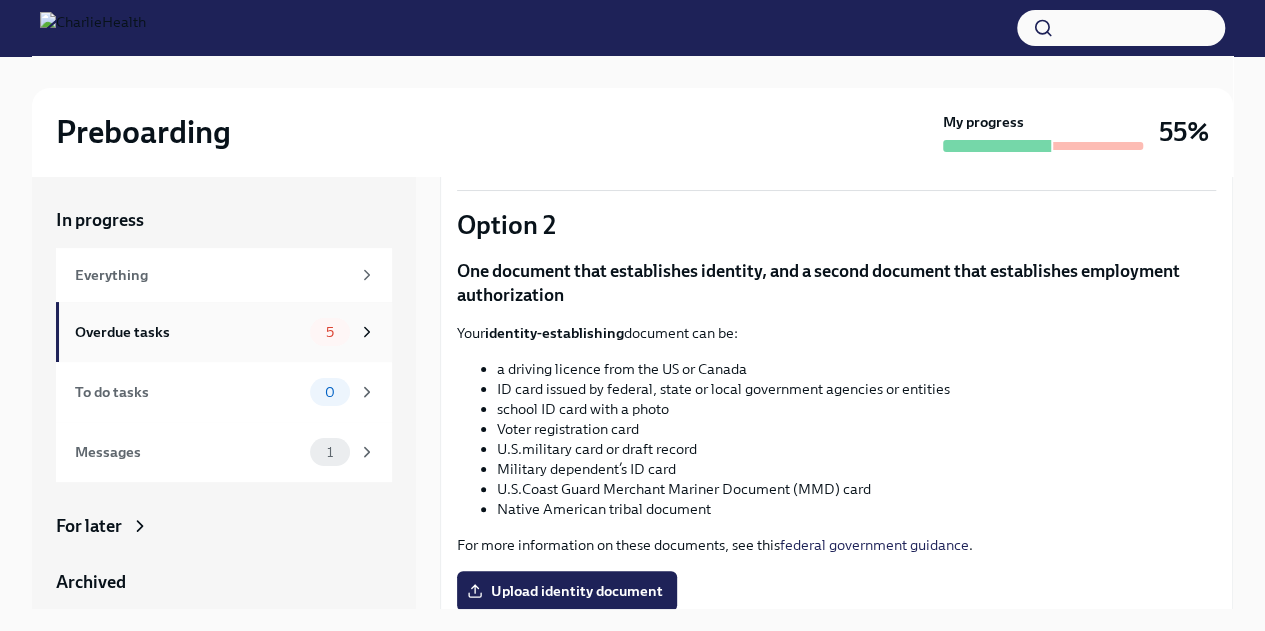 click on "Overdue tasks 5" at bounding box center [224, 332] 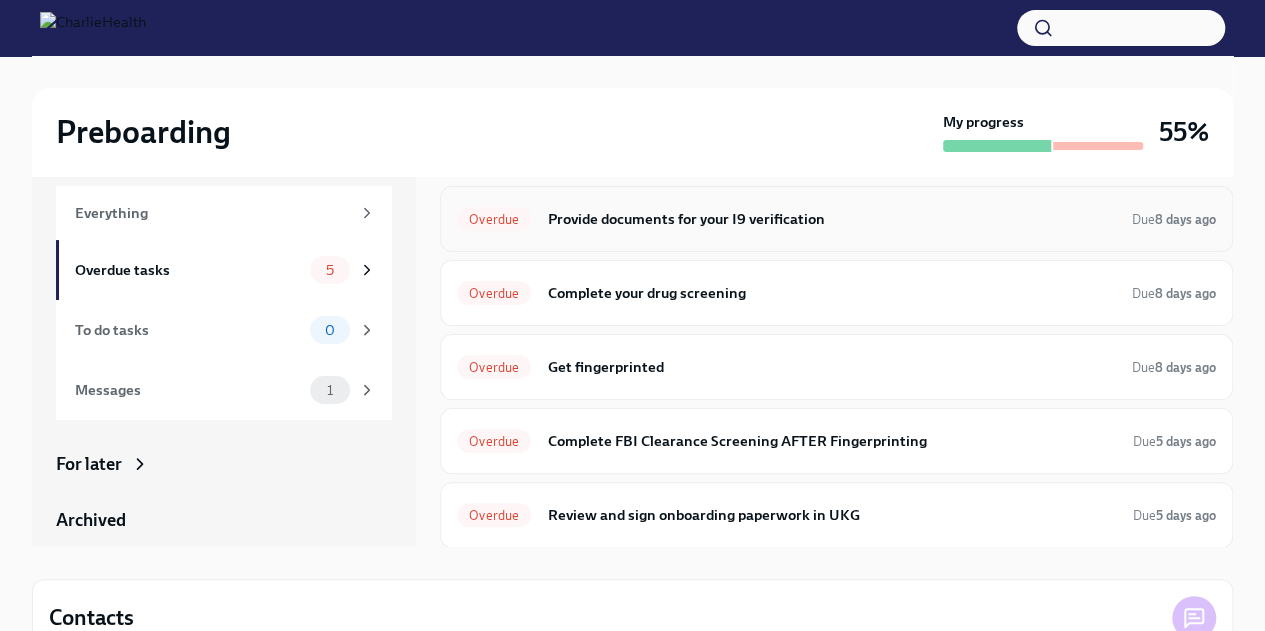 scroll, scrollTop: 60, scrollLeft: 0, axis: vertical 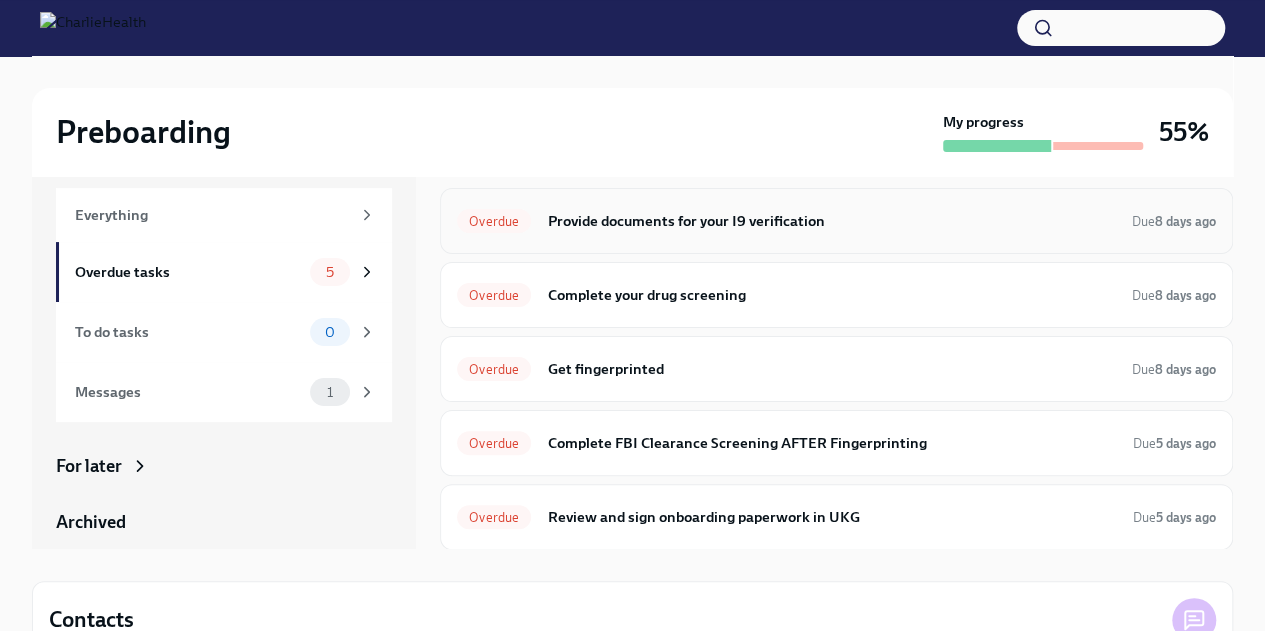 click on "Provide documents for your I9 verification" at bounding box center [831, 221] 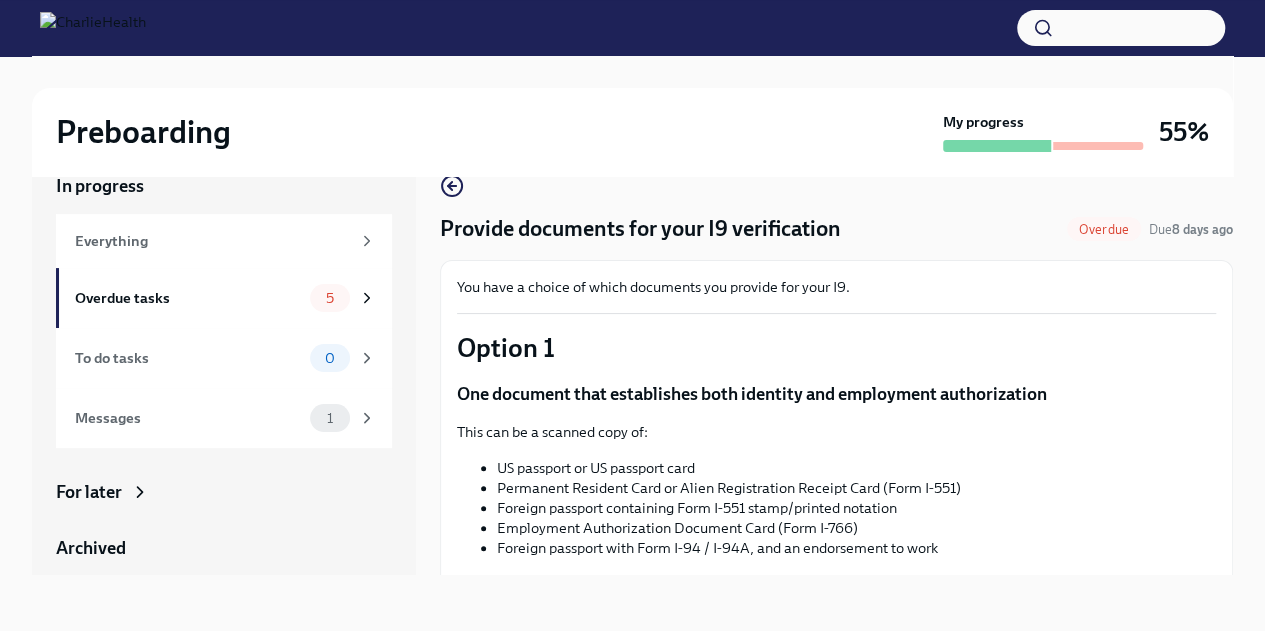 scroll, scrollTop: 34, scrollLeft: 0, axis: vertical 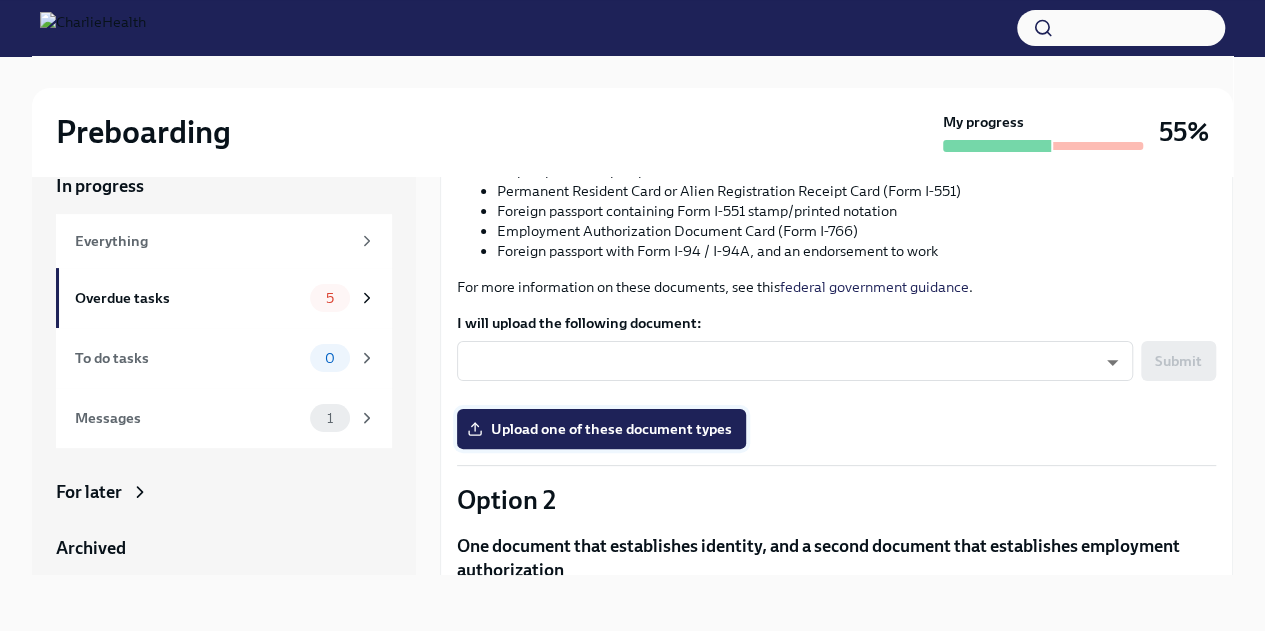 click on "Upload one of these document types" at bounding box center [601, 429] 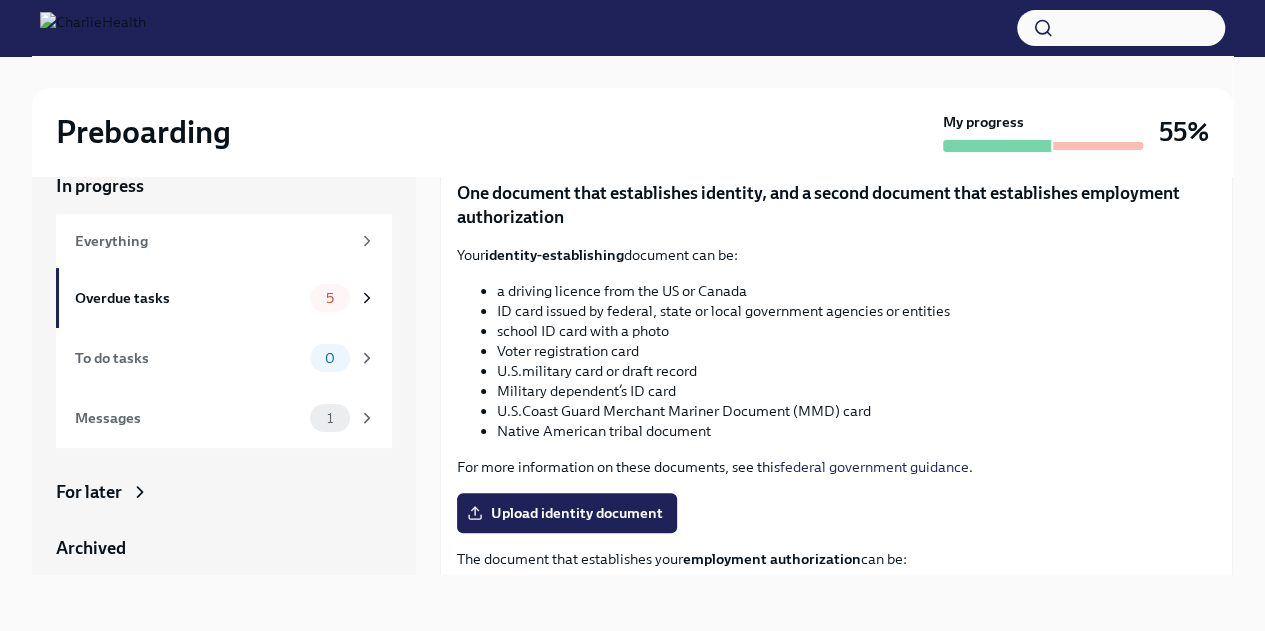 scroll, scrollTop: 649, scrollLeft: 0, axis: vertical 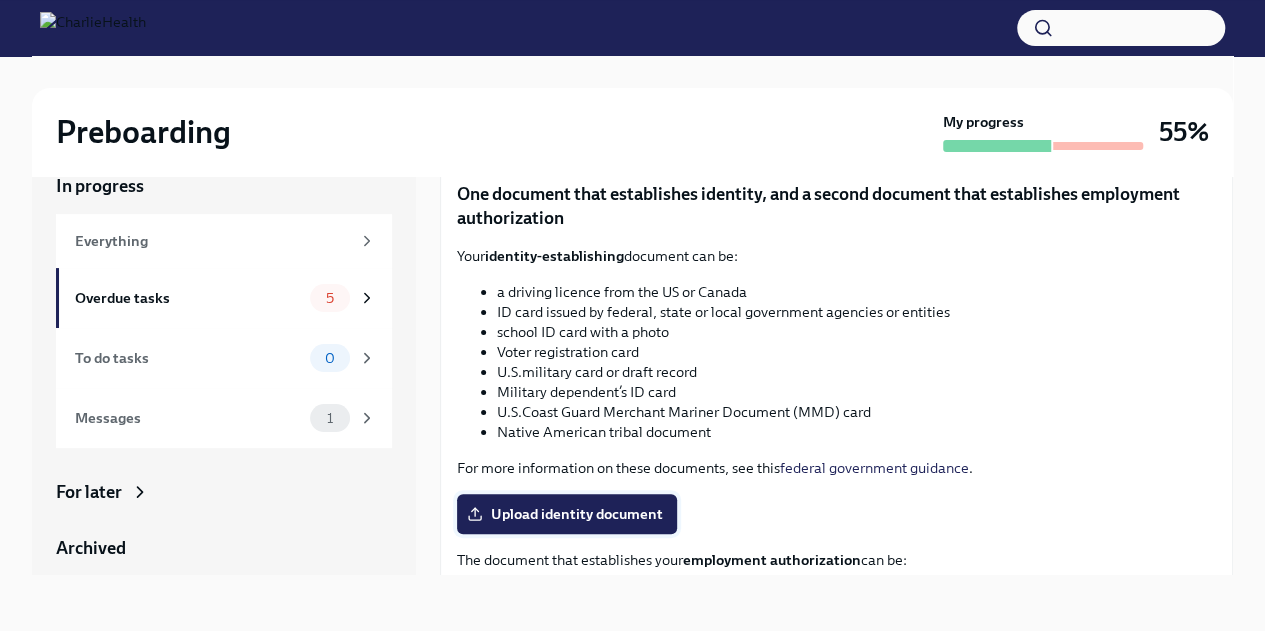 click on "Upload identity document" at bounding box center [567, 514] 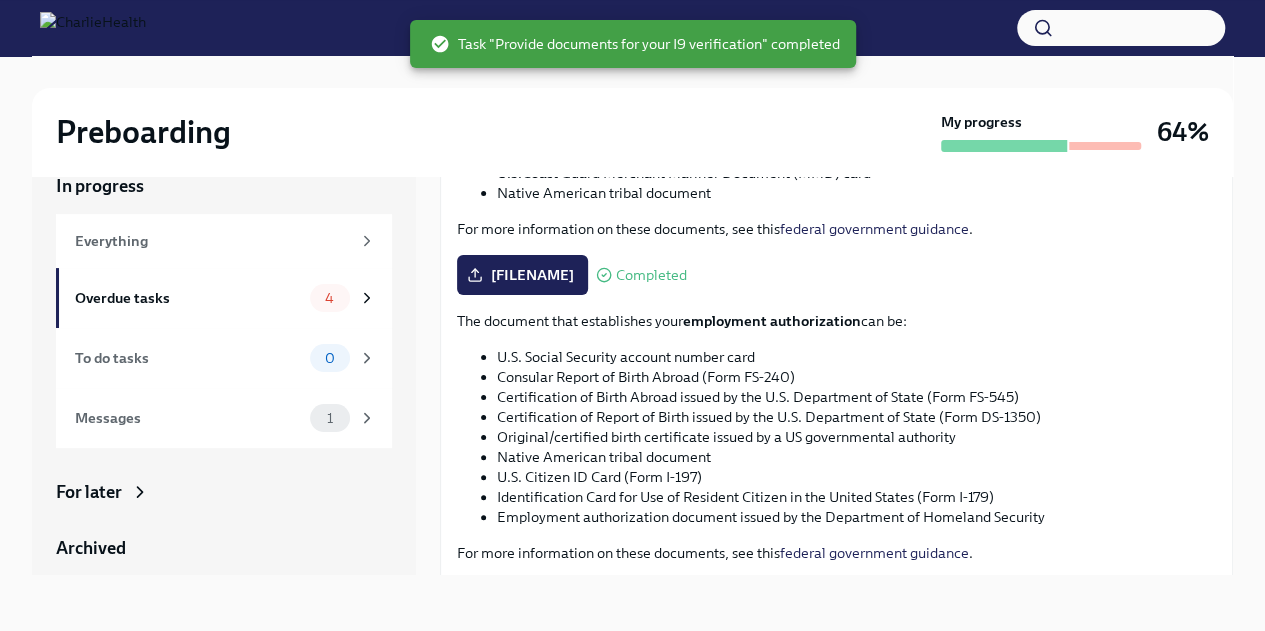 scroll, scrollTop: 1012, scrollLeft: 0, axis: vertical 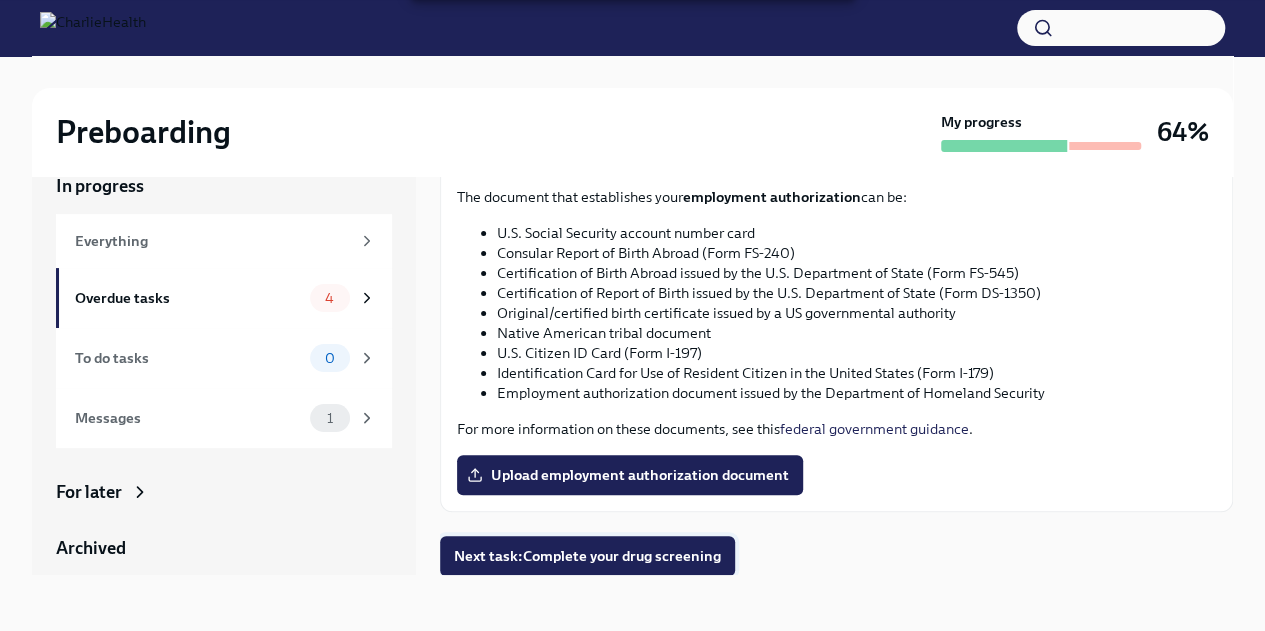 click on "Next task :  Complete your drug screening" at bounding box center [587, 556] 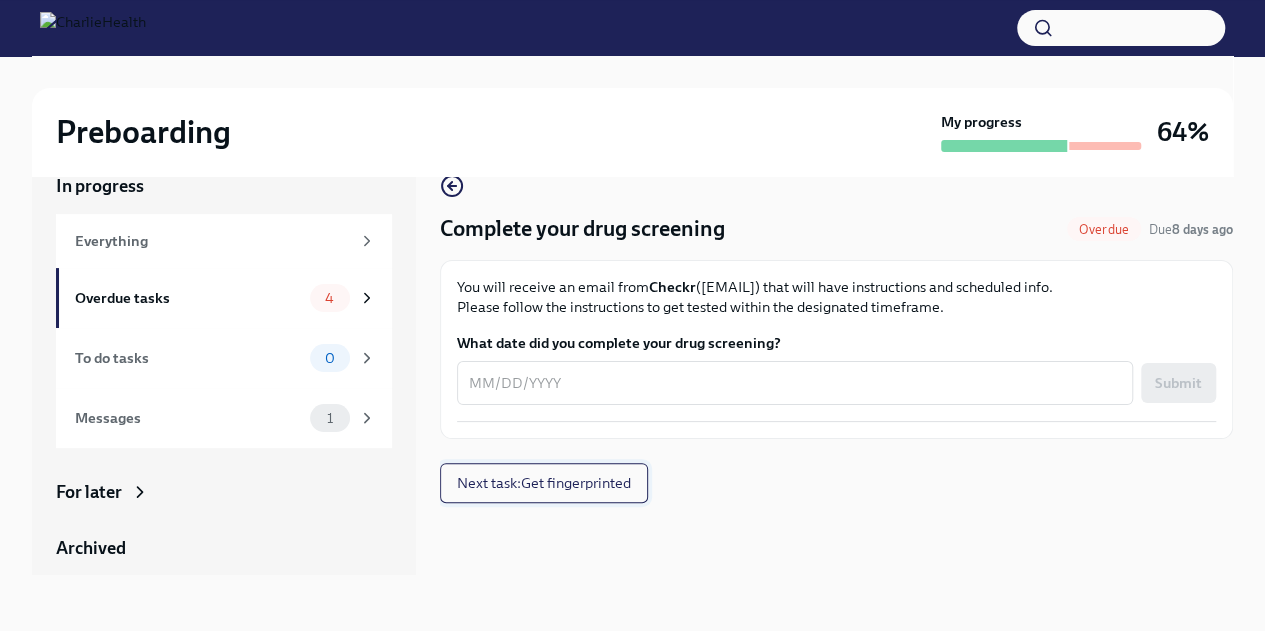 click on "Next task :  Get fingerprinted" at bounding box center [544, 483] 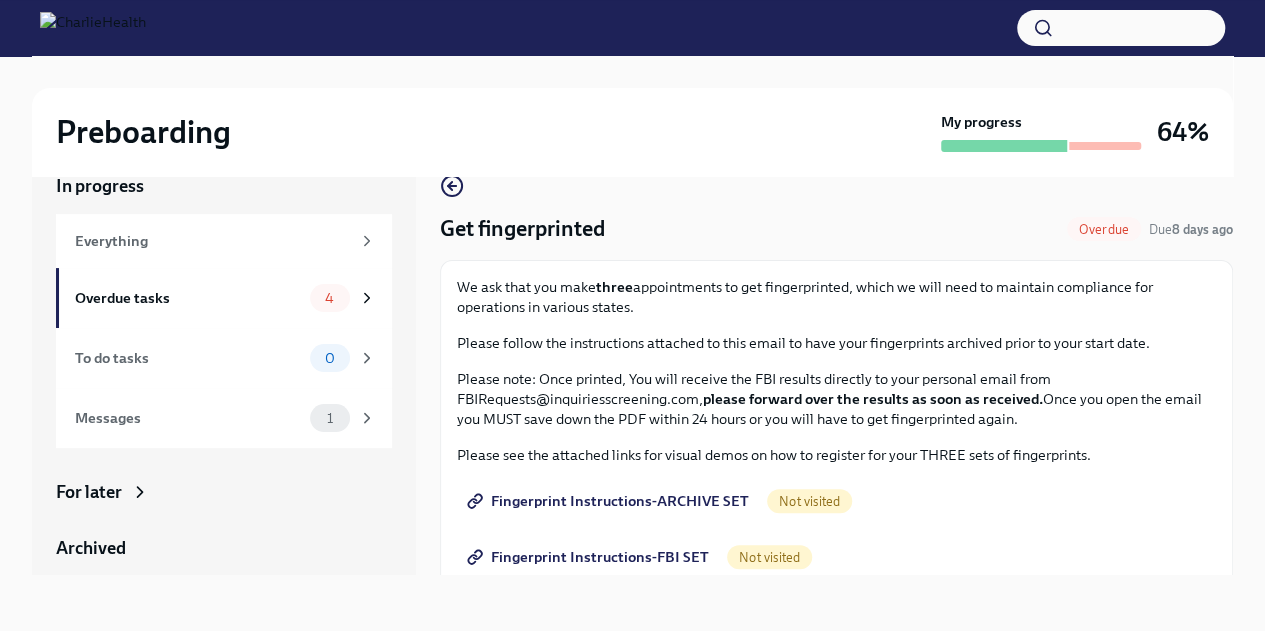click on "Fingerprint Instructions-ARCHIVE SET" at bounding box center (610, 501) 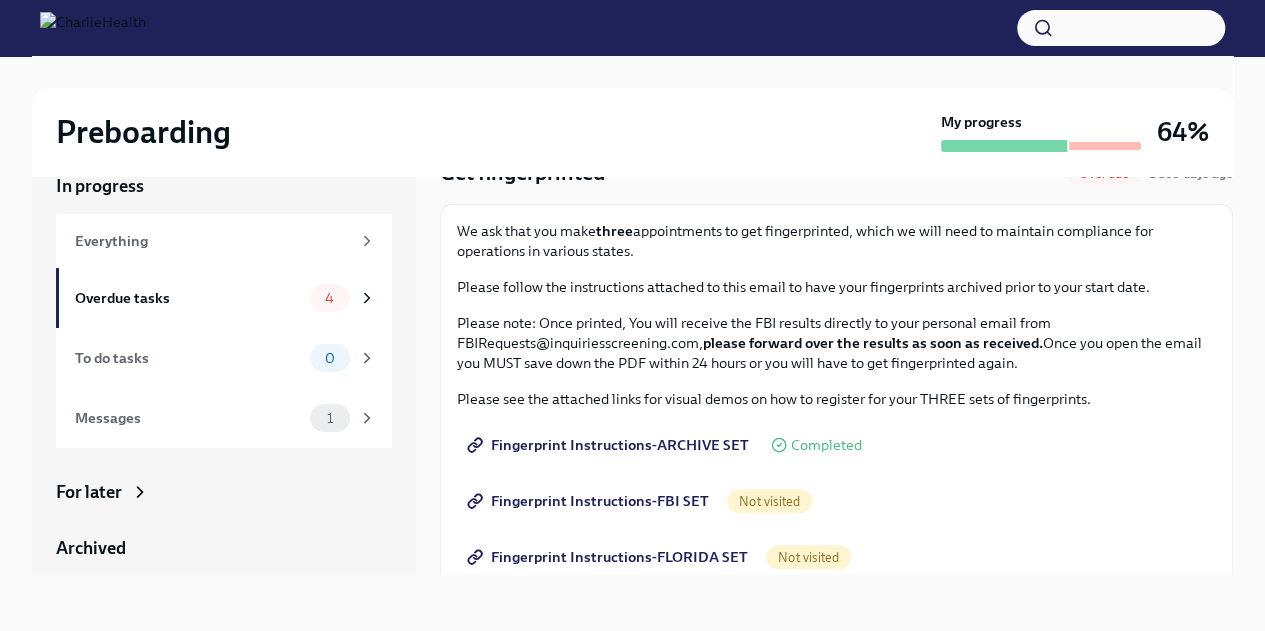 scroll, scrollTop: 188, scrollLeft: 0, axis: vertical 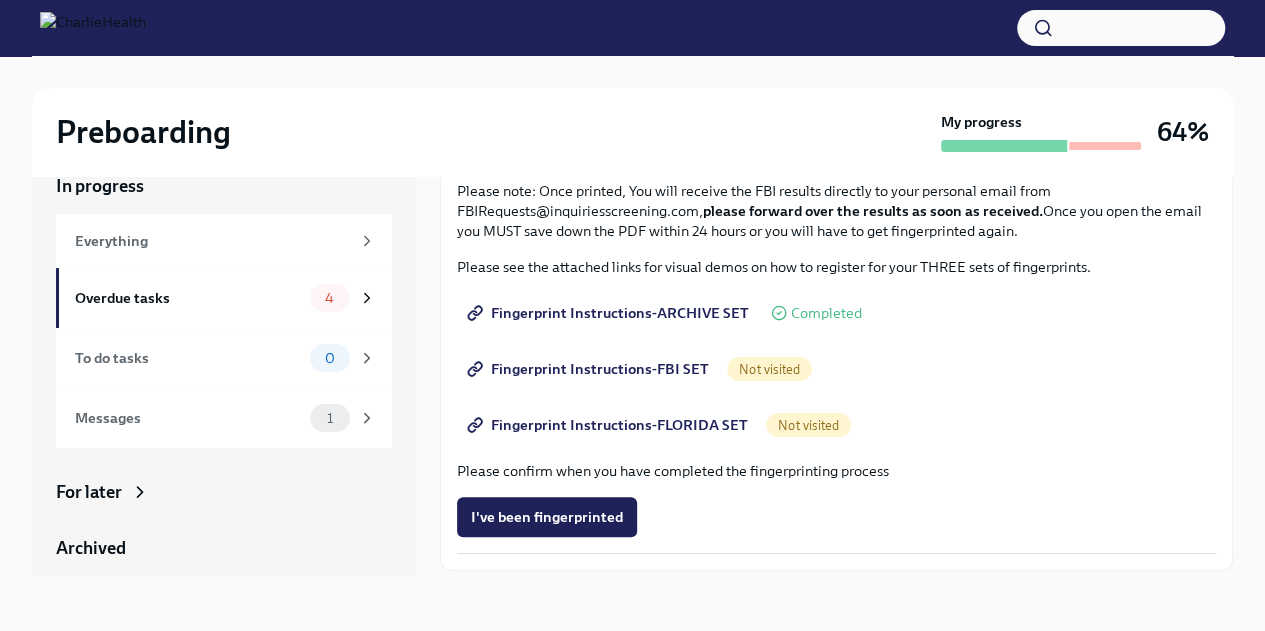 click on "Fingerprint Instructions-FBI SET" at bounding box center (590, 369) 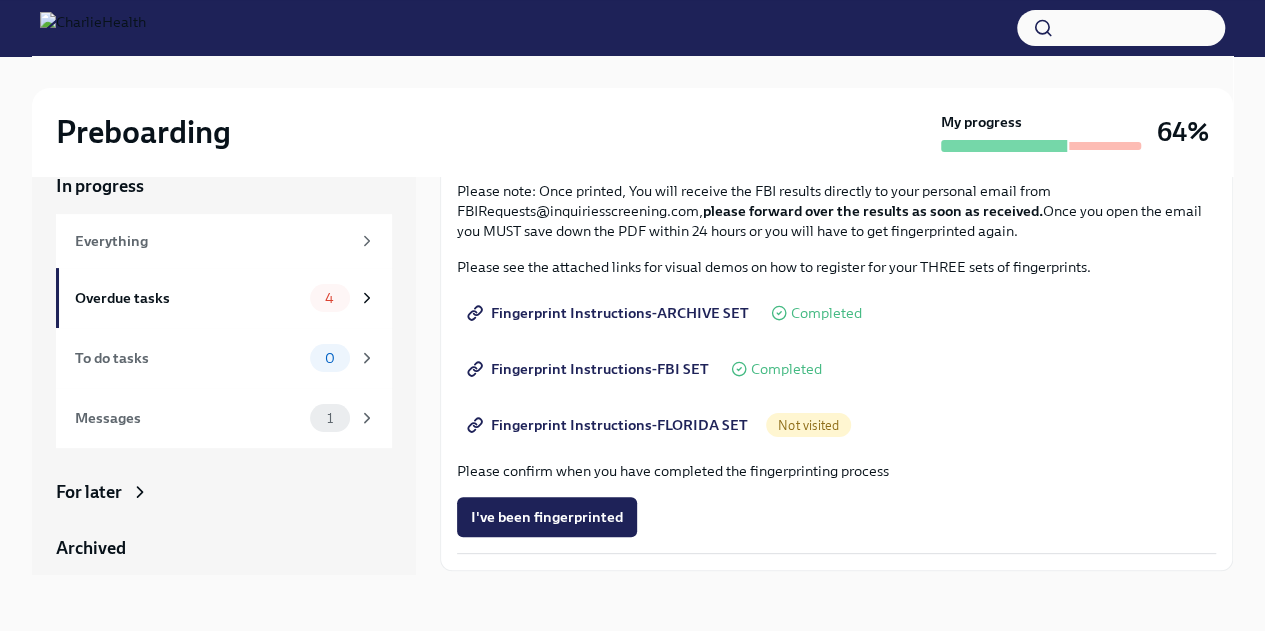 click on "Fingerprint Instructions-FLORIDA SET" at bounding box center [609, 425] 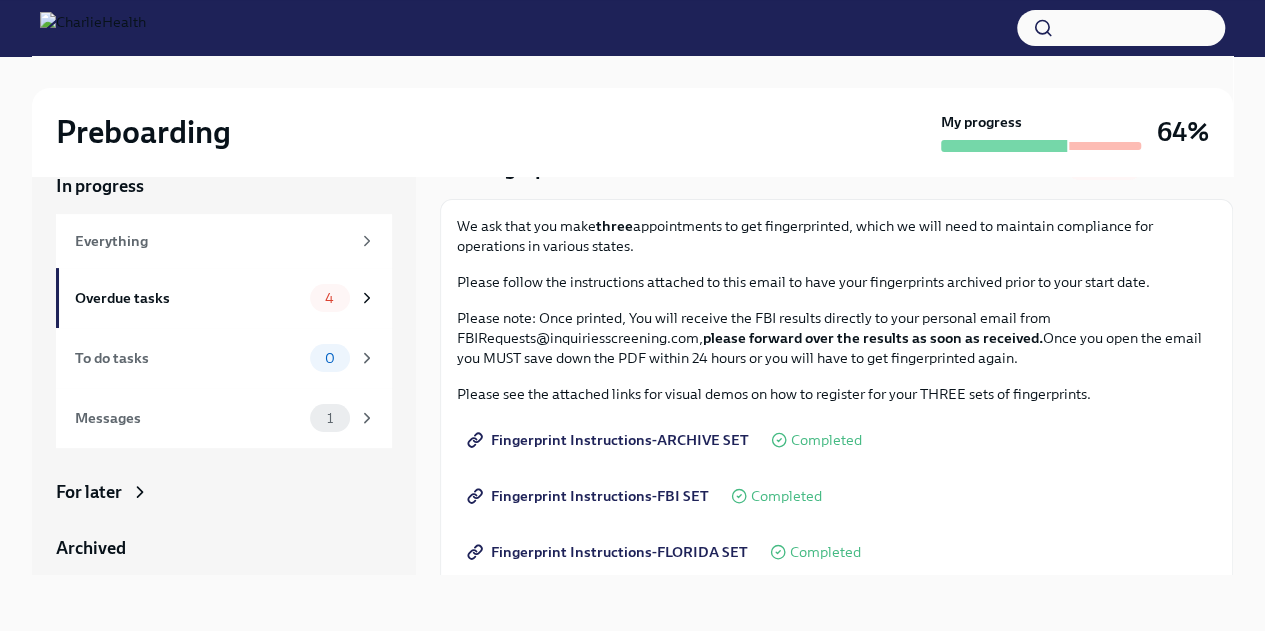 scroll, scrollTop: 62, scrollLeft: 0, axis: vertical 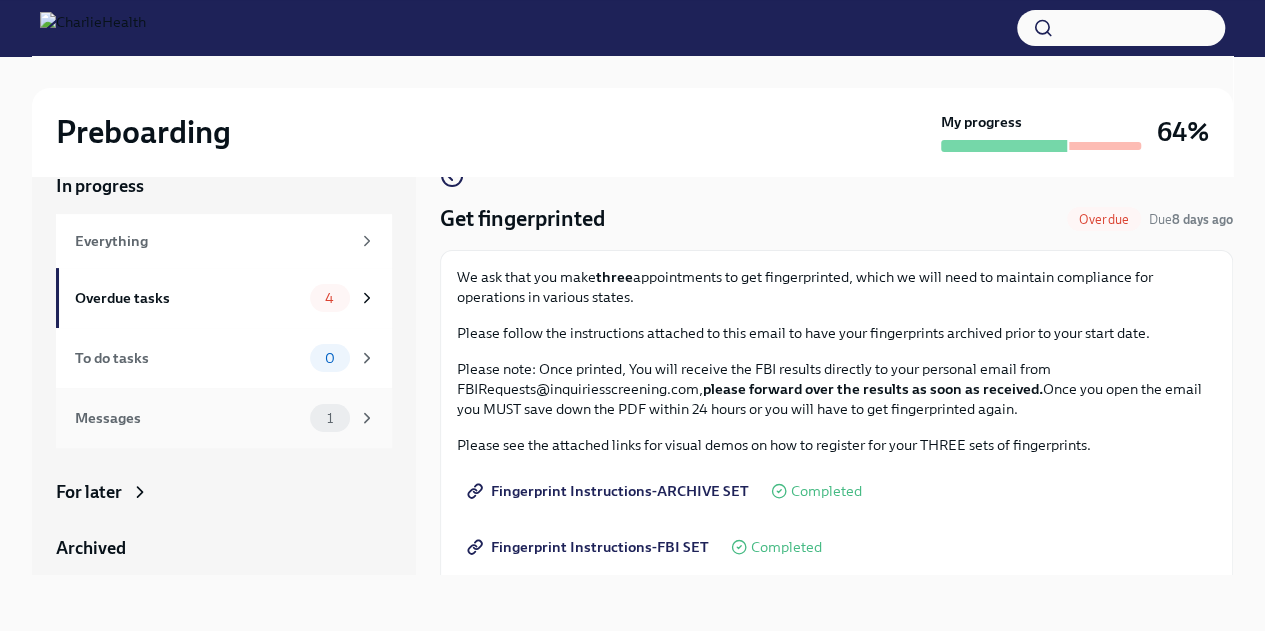 click on "Messages" at bounding box center (188, 418) 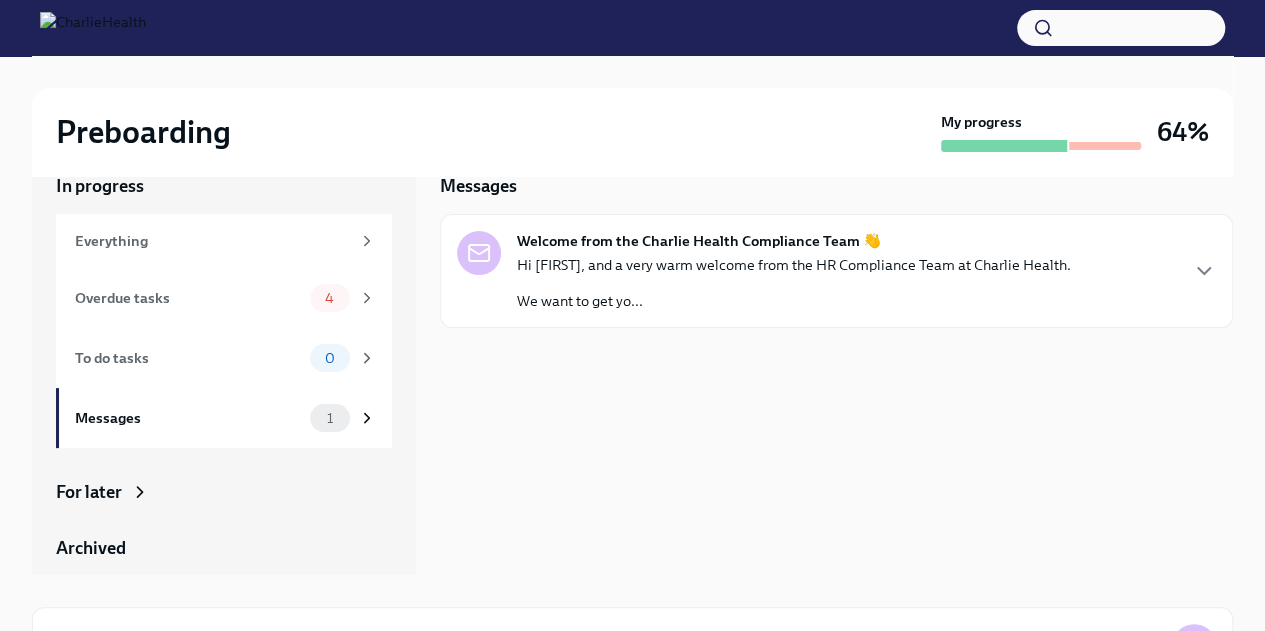 click on "Hi [FIRST], and a very warm welcome from the HR Compliance Team at Charlie Health.
We want to get yo..." at bounding box center (794, 283) 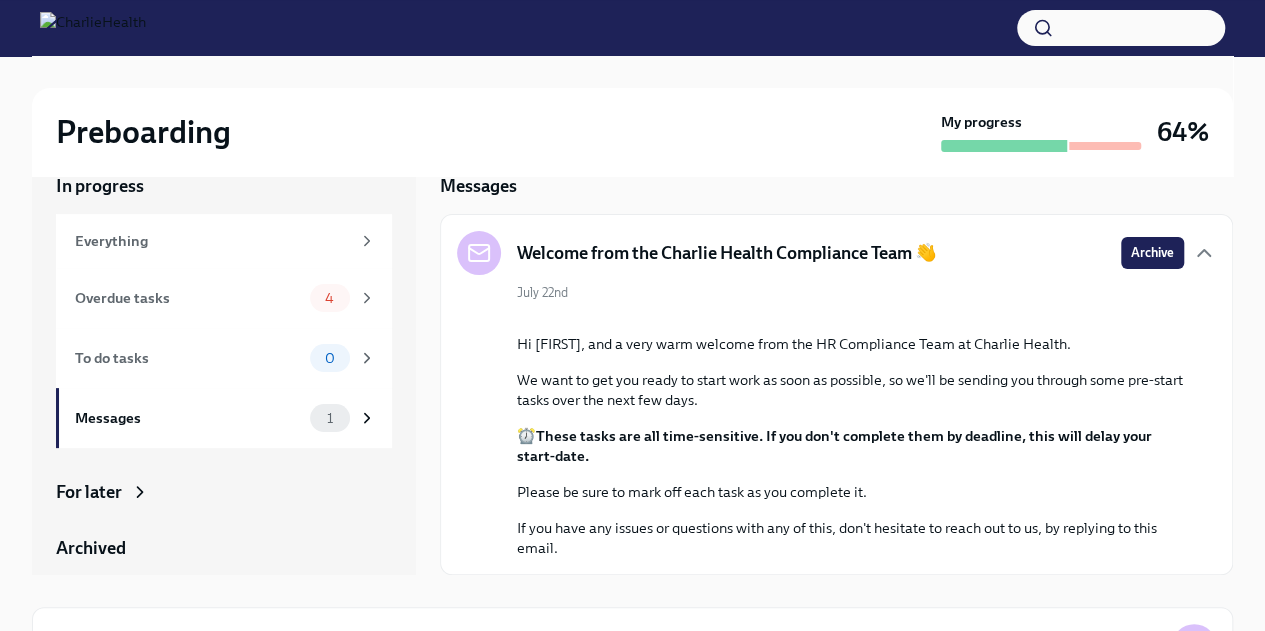 scroll, scrollTop: 186, scrollLeft: 0, axis: vertical 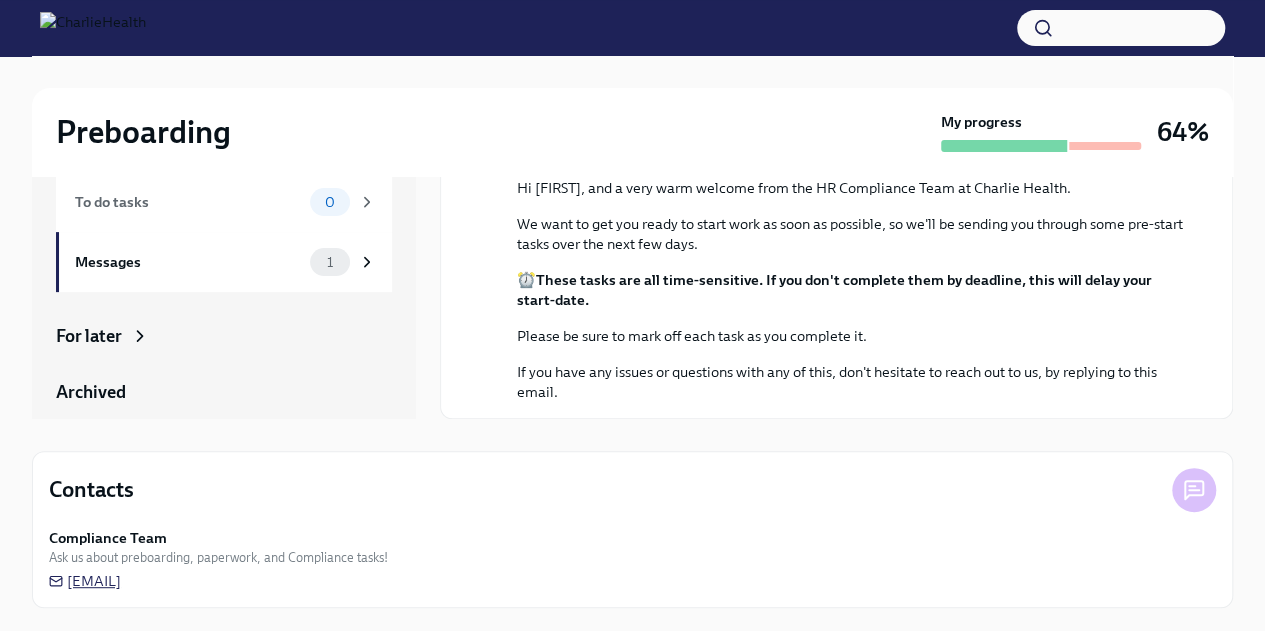 drag, startPoint x: 327, startPoint y: 582, endPoint x: 240, endPoint y: 577, distance: 87.14356 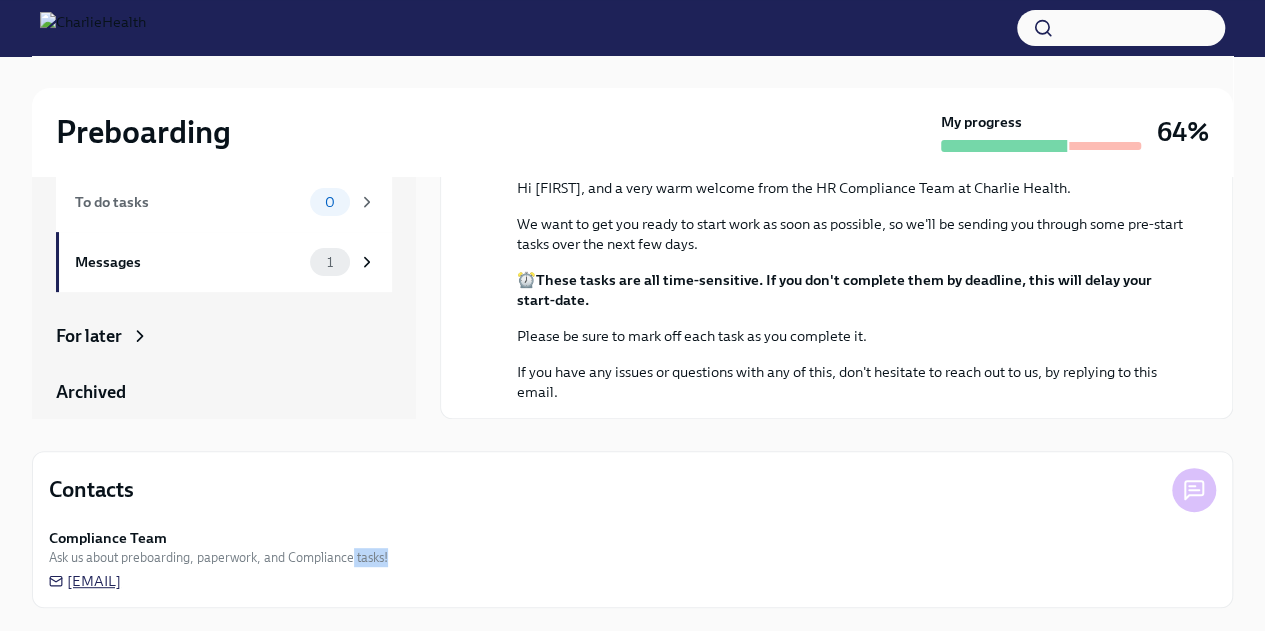 drag, startPoint x: 351, startPoint y: 577, endPoint x: 188, endPoint y: 577, distance: 163 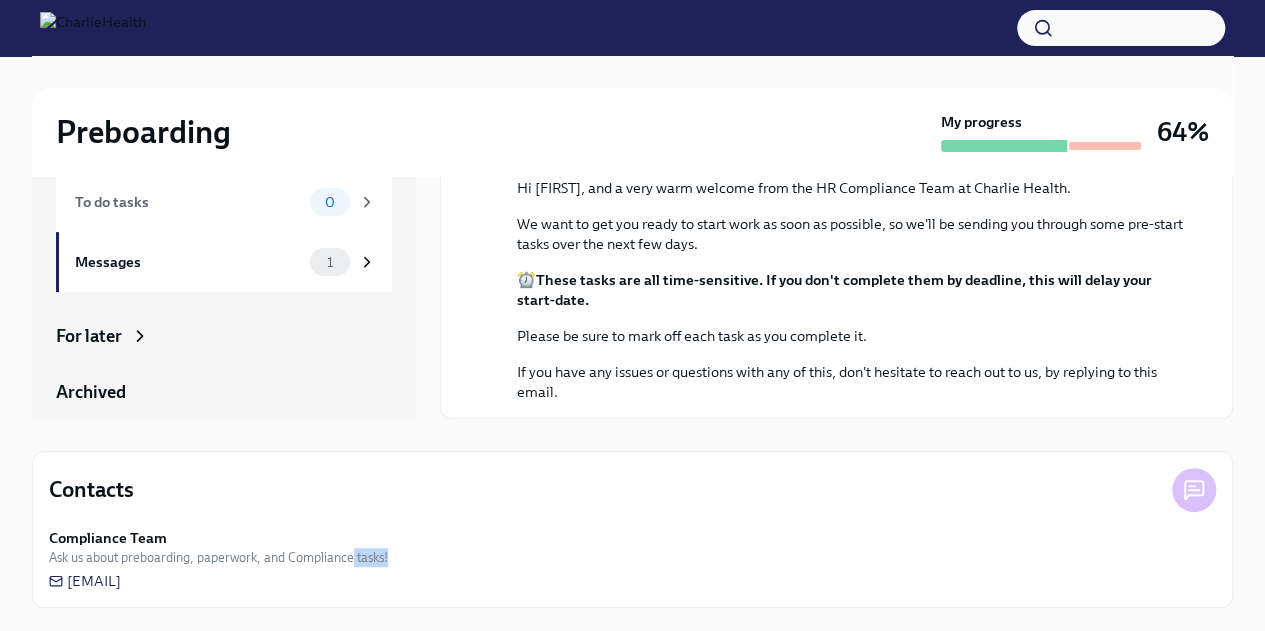 scroll, scrollTop: 0, scrollLeft: 0, axis: both 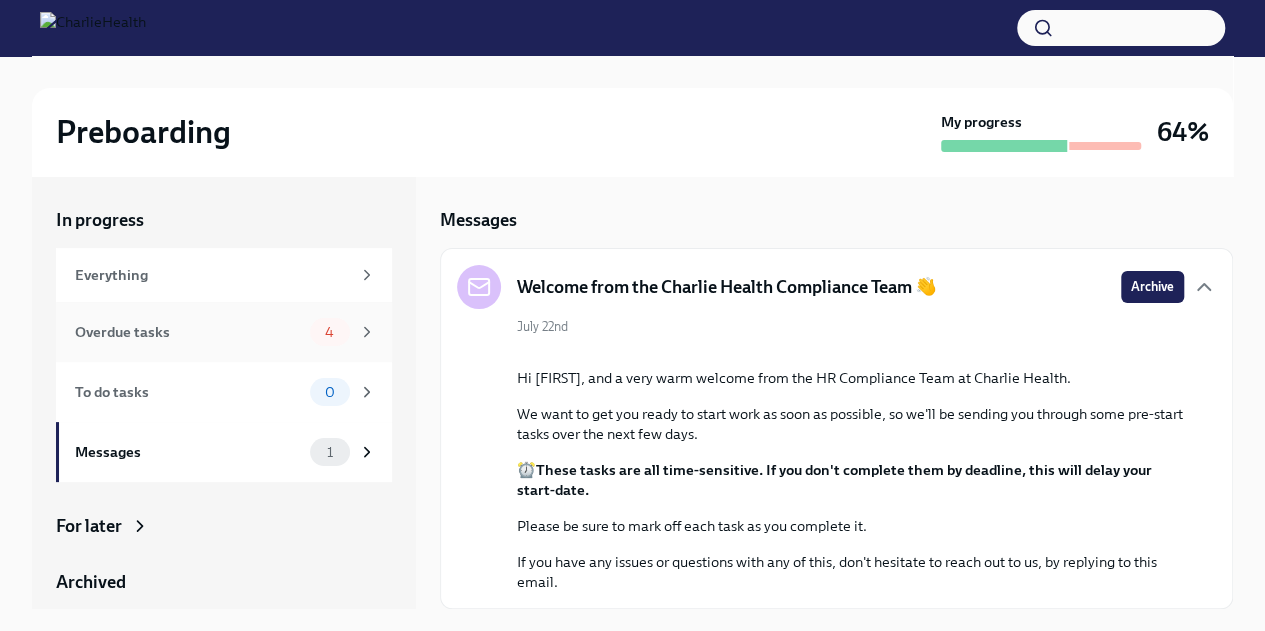 click on "Overdue tasks 4" at bounding box center (225, 332) 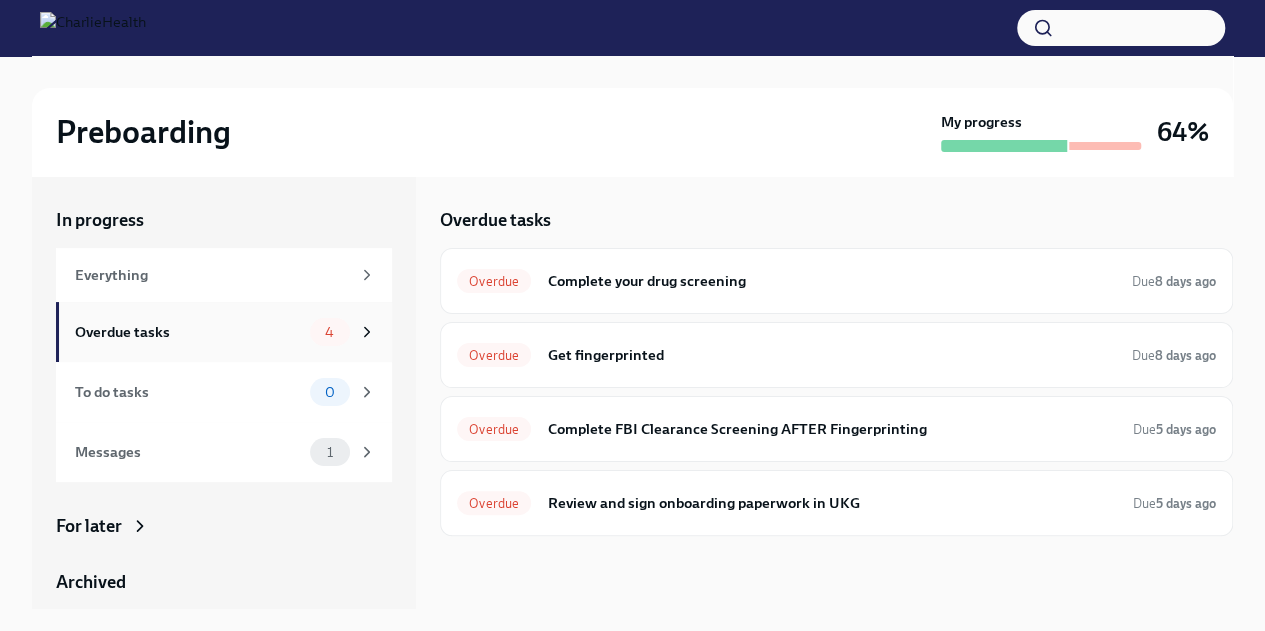 scroll, scrollTop: 0, scrollLeft: 0, axis: both 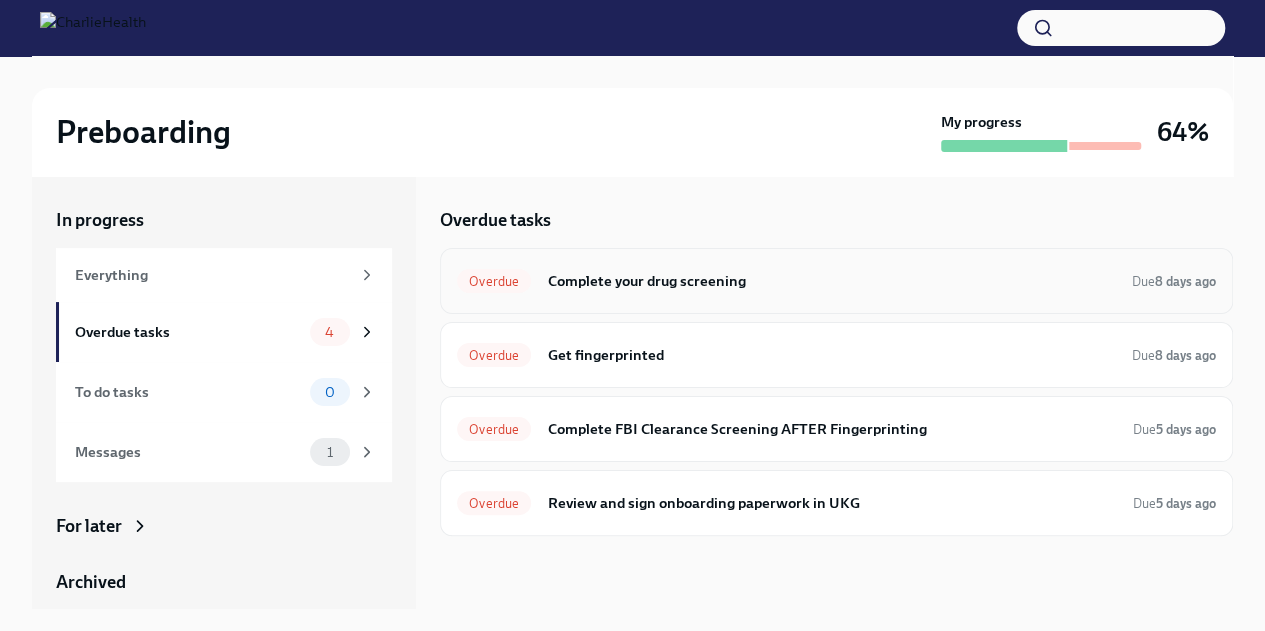 click on "Complete your drug screening" at bounding box center [831, 281] 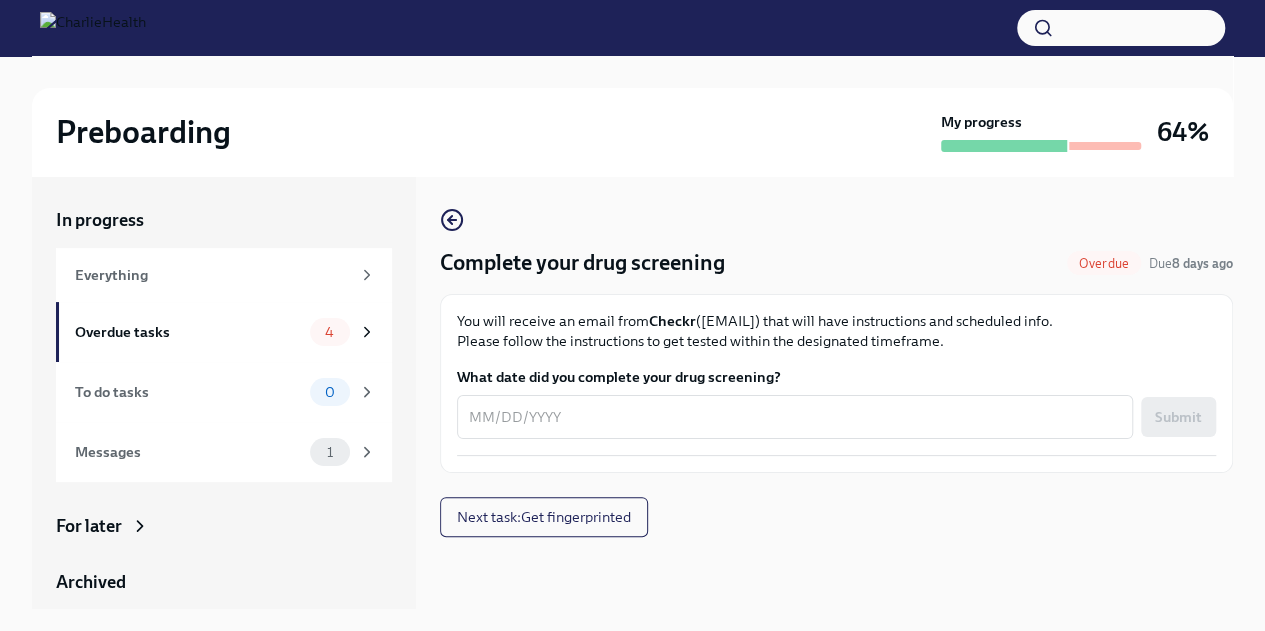 scroll, scrollTop: 34, scrollLeft: 0, axis: vertical 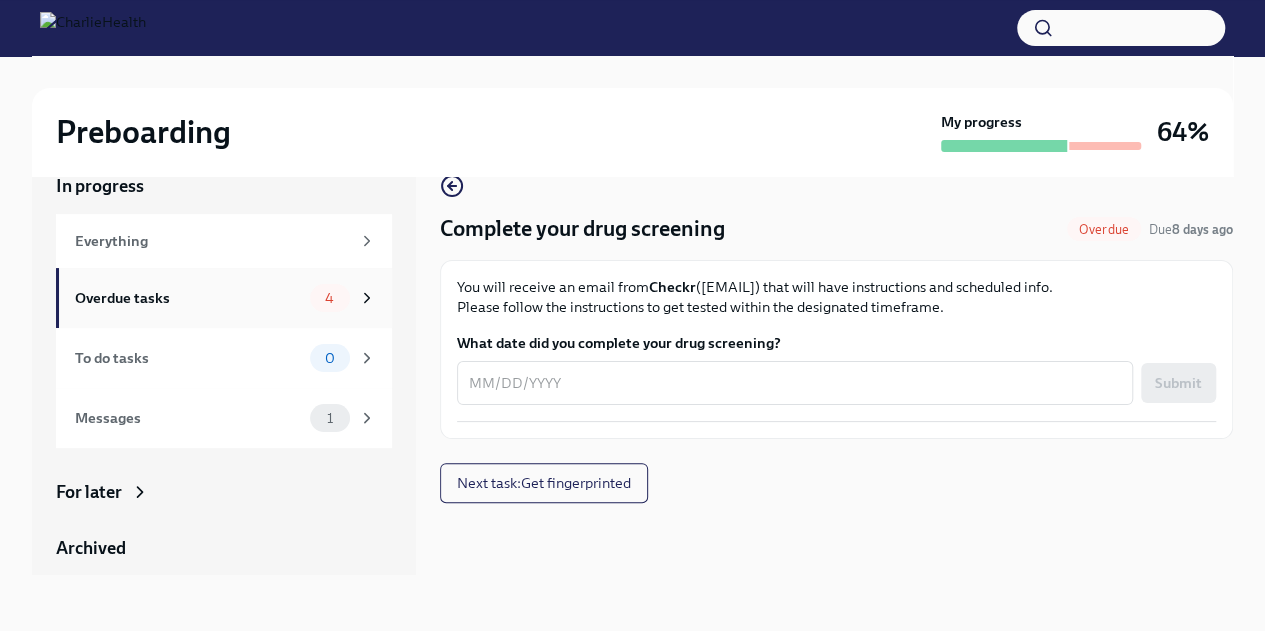 click on "Overdue tasks" at bounding box center [188, 298] 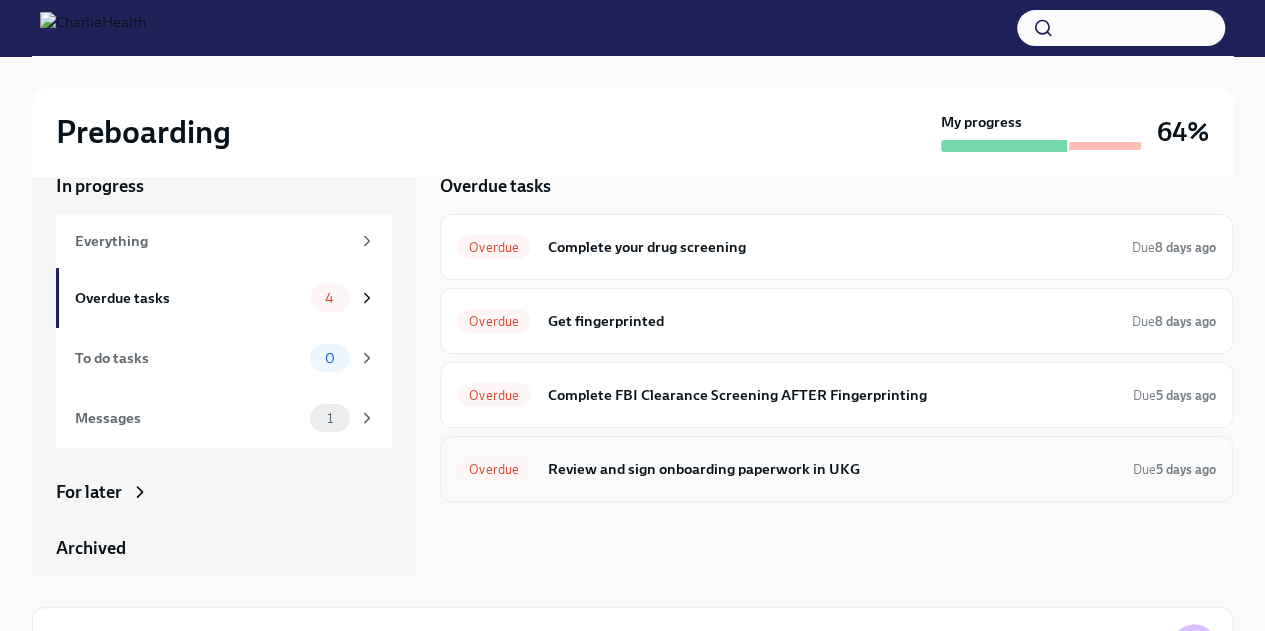 click on "Review and sign onboarding paperwork in UKG" at bounding box center [832, 469] 